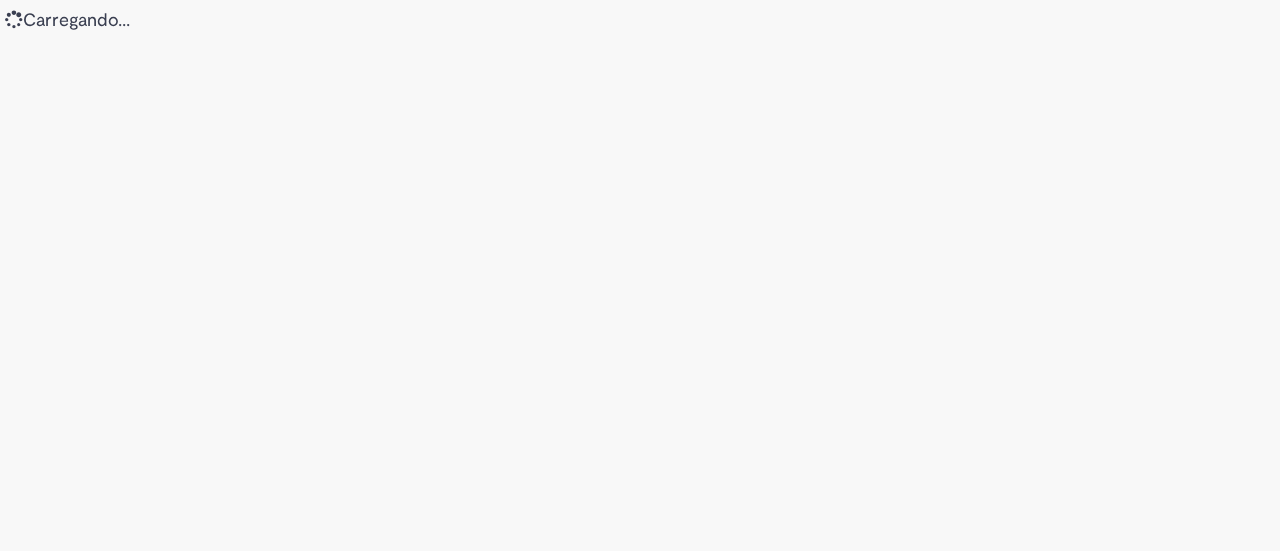 scroll, scrollTop: 0, scrollLeft: 0, axis: both 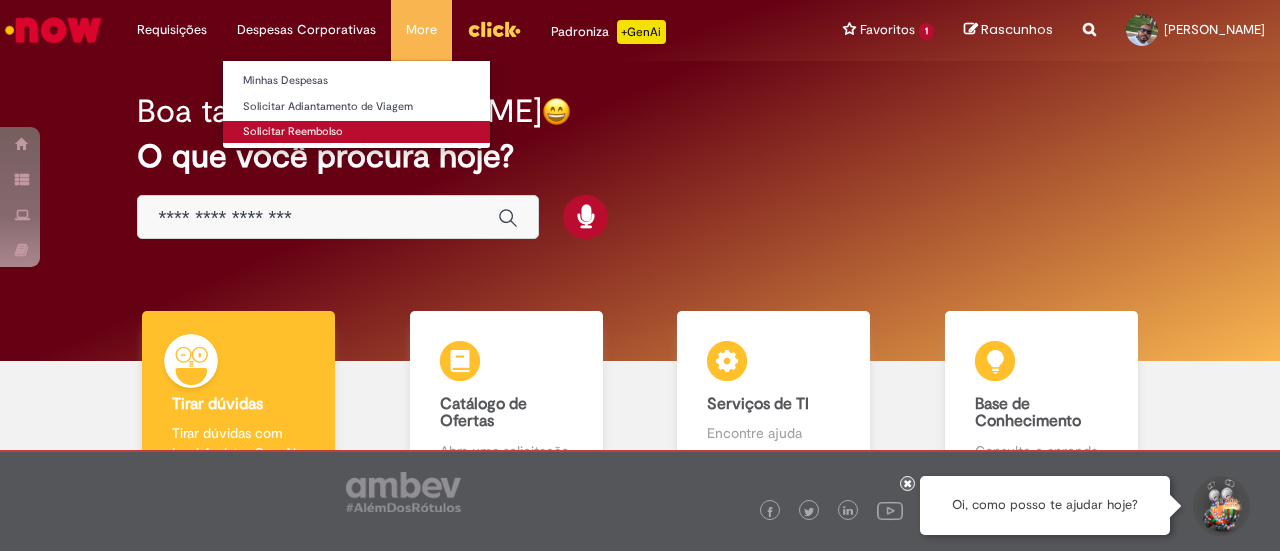 click on "Solicitar Reembolso" at bounding box center (356, 132) 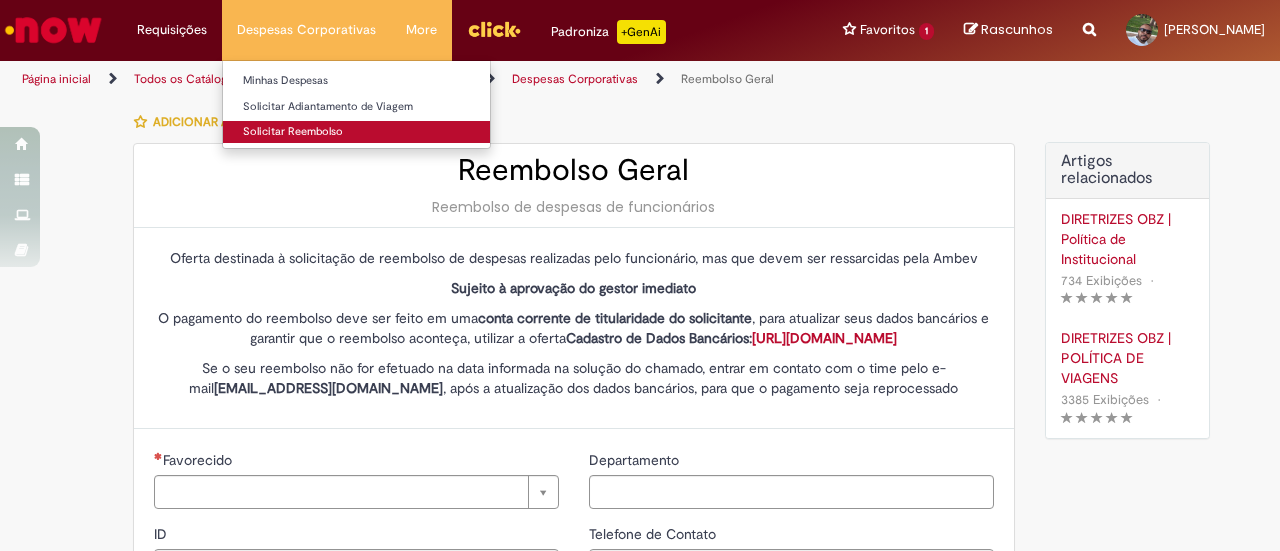 type on "********" 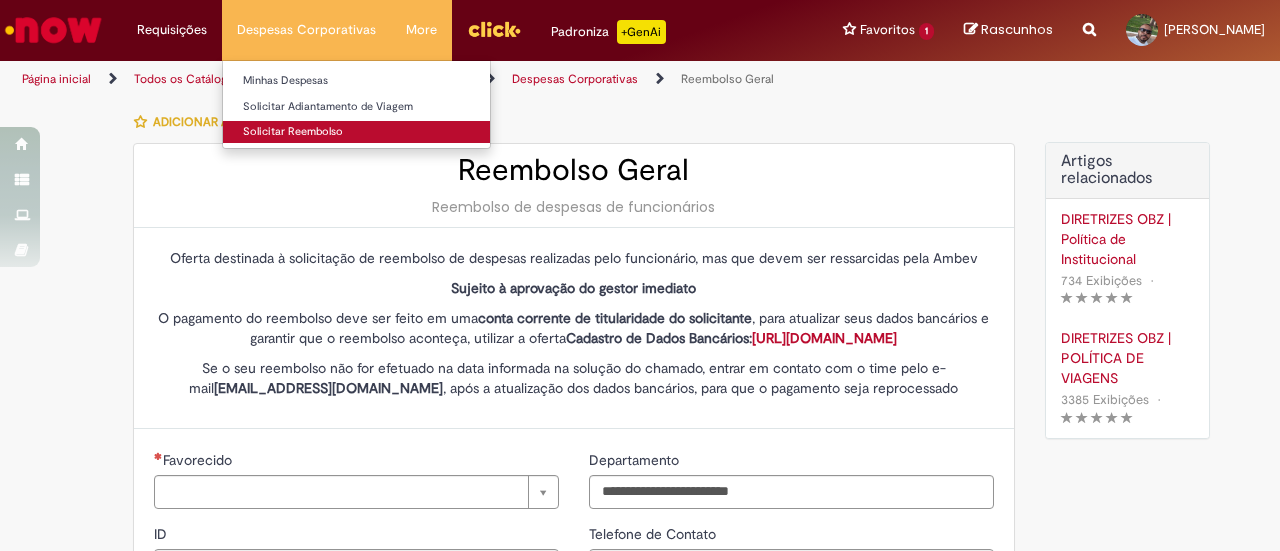 type on "**********" 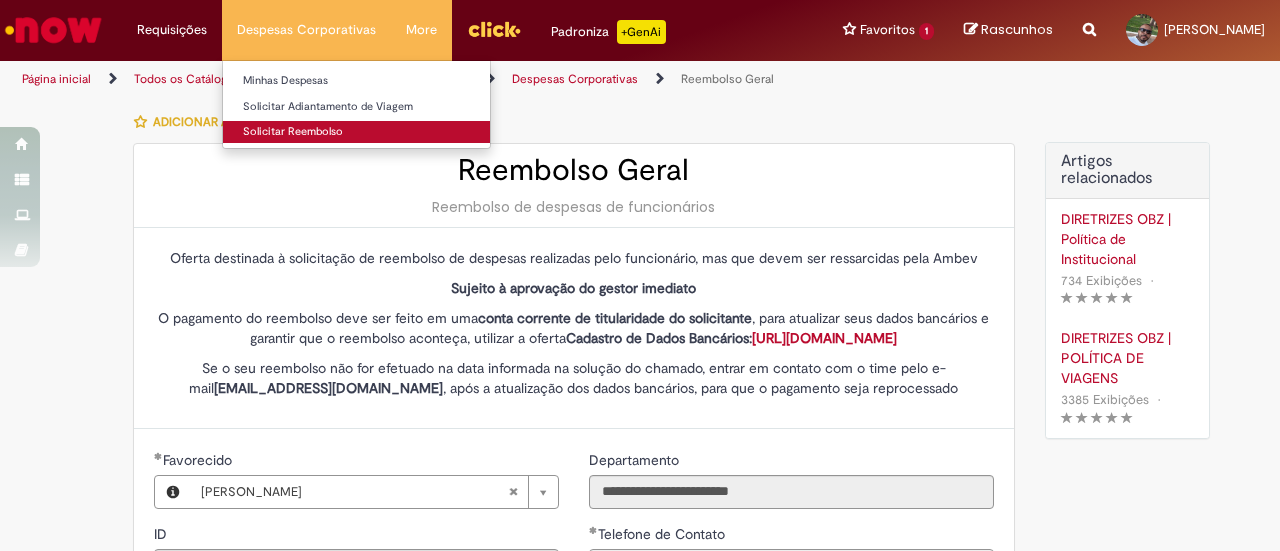 type on "**********" 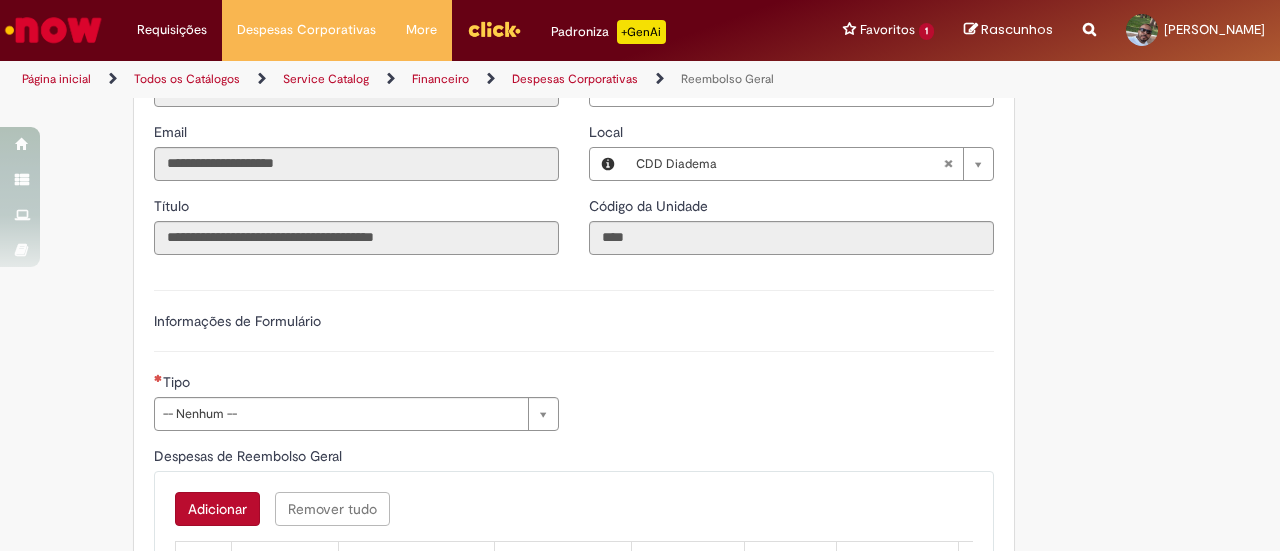 scroll, scrollTop: 600, scrollLeft: 0, axis: vertical 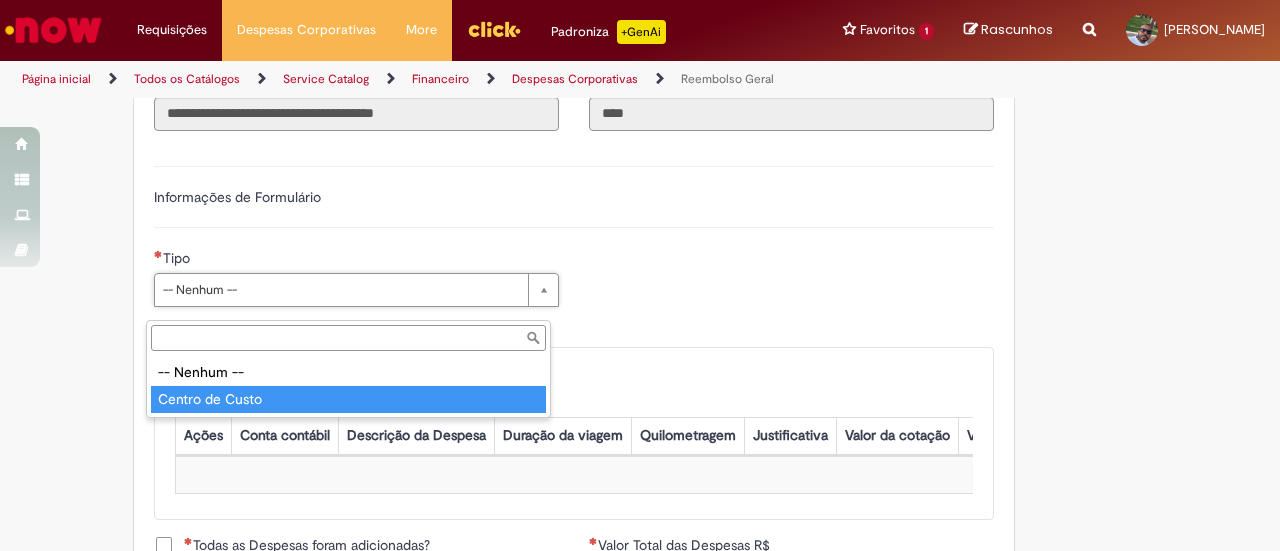 type on "**********" 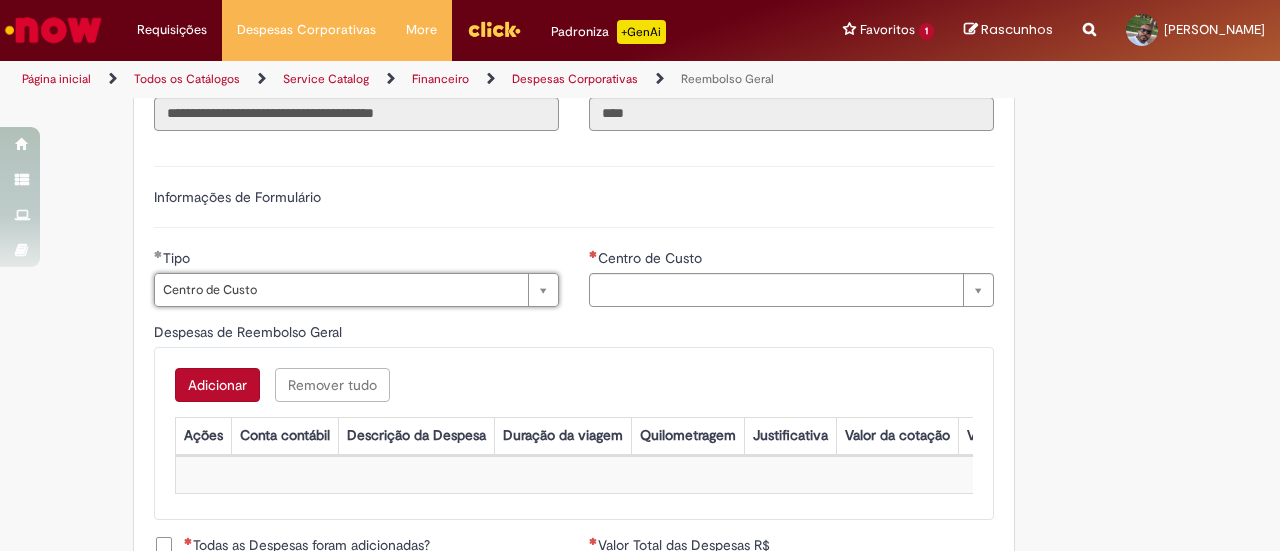 type on "**********" 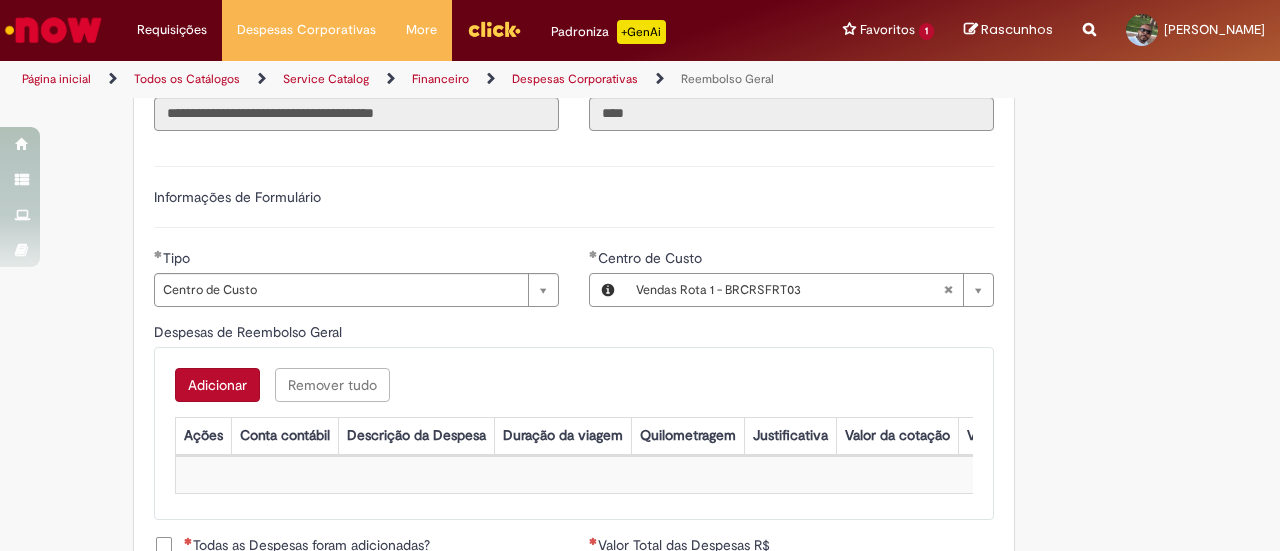 click on "**********" at bounding box center [574, 197] 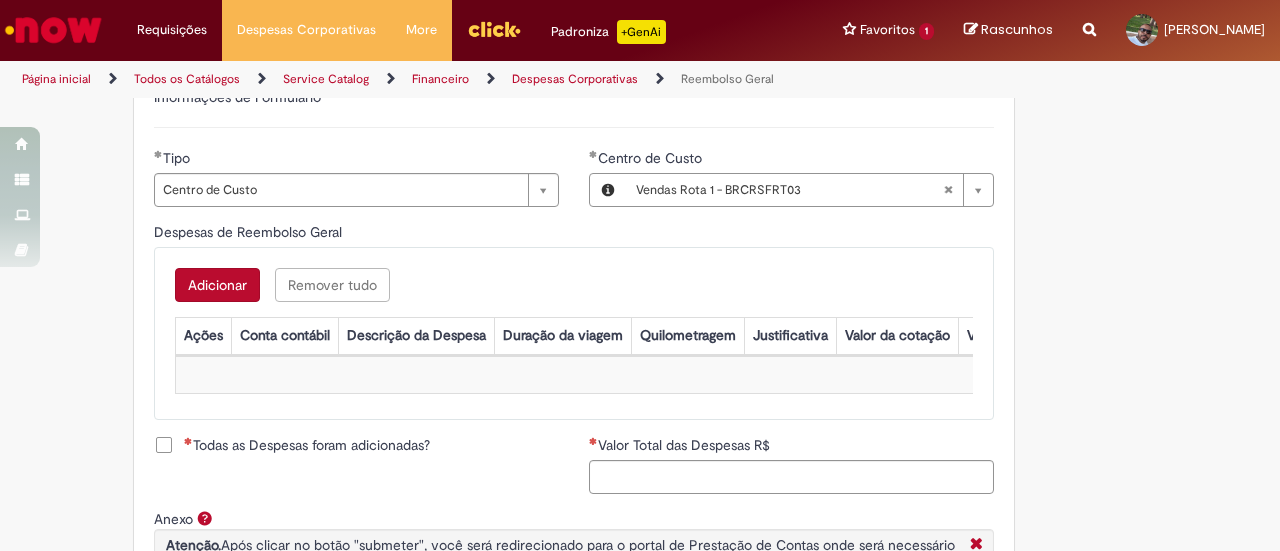 click on "Adicionar" at bounding box center (217, 285) 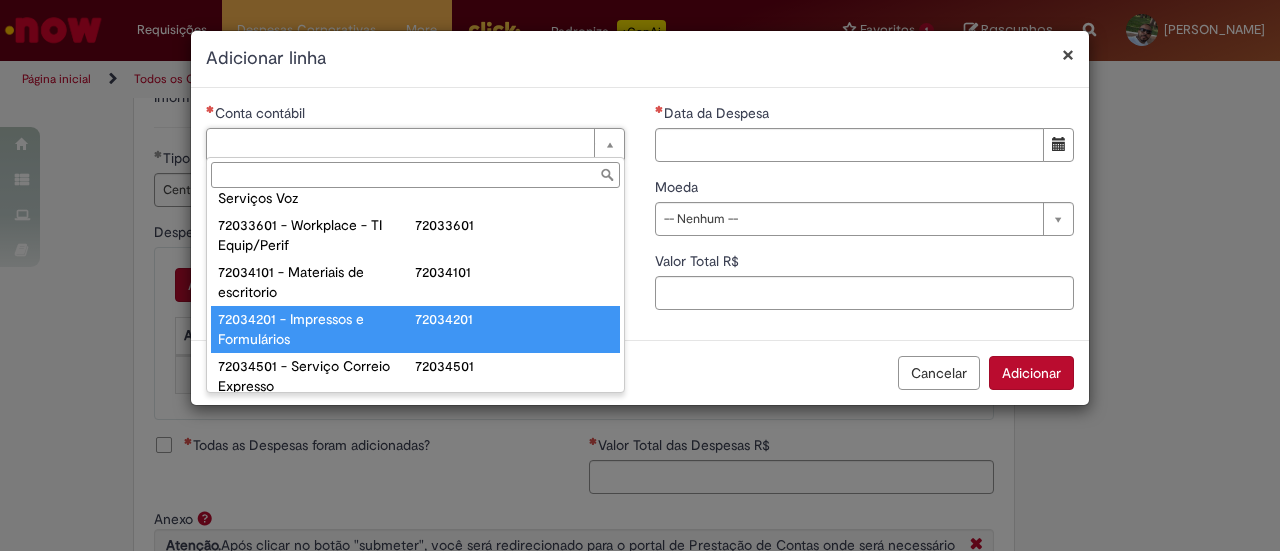 scroll, scrollTop: 400, scrollLeft: 0, axis: vertical 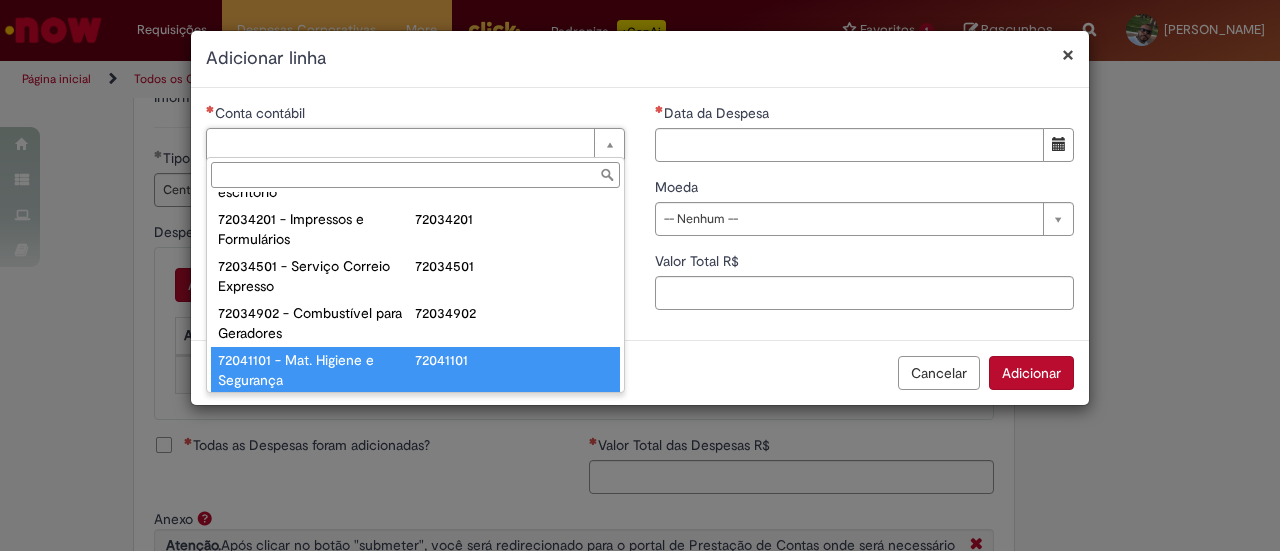 type on "**********" 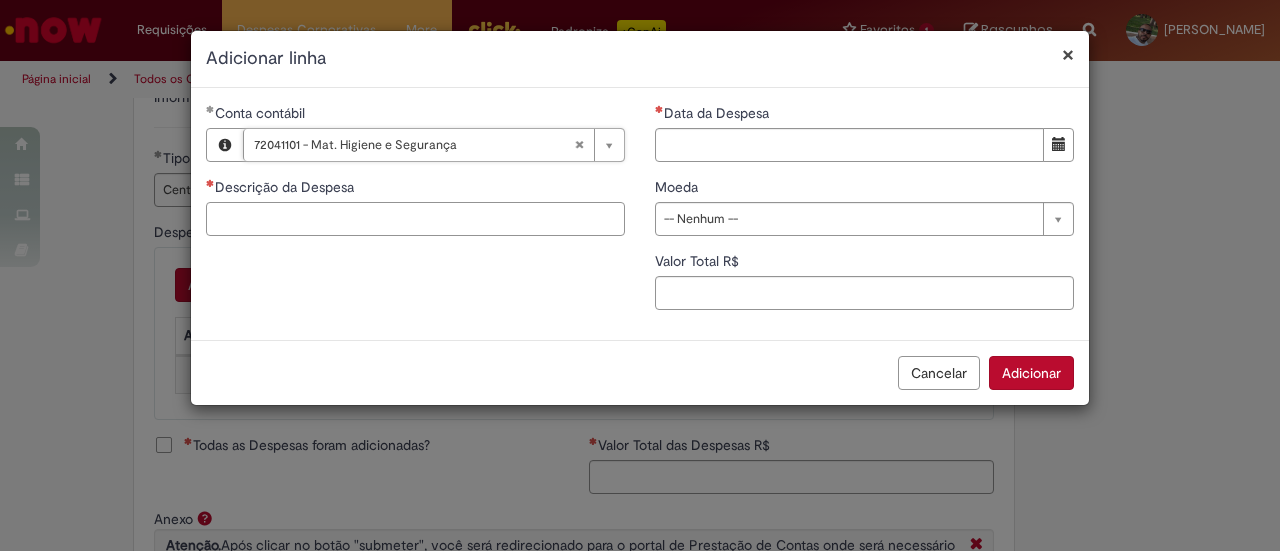 click on "Descrição da Despesa" at bounding box center (415, 219) 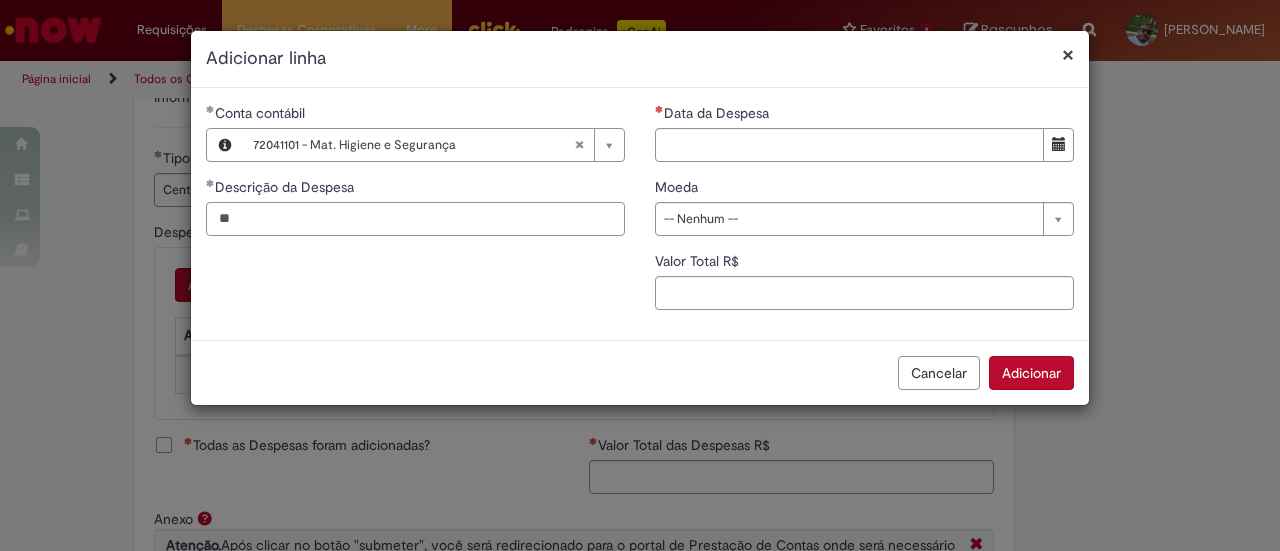 type on "*" 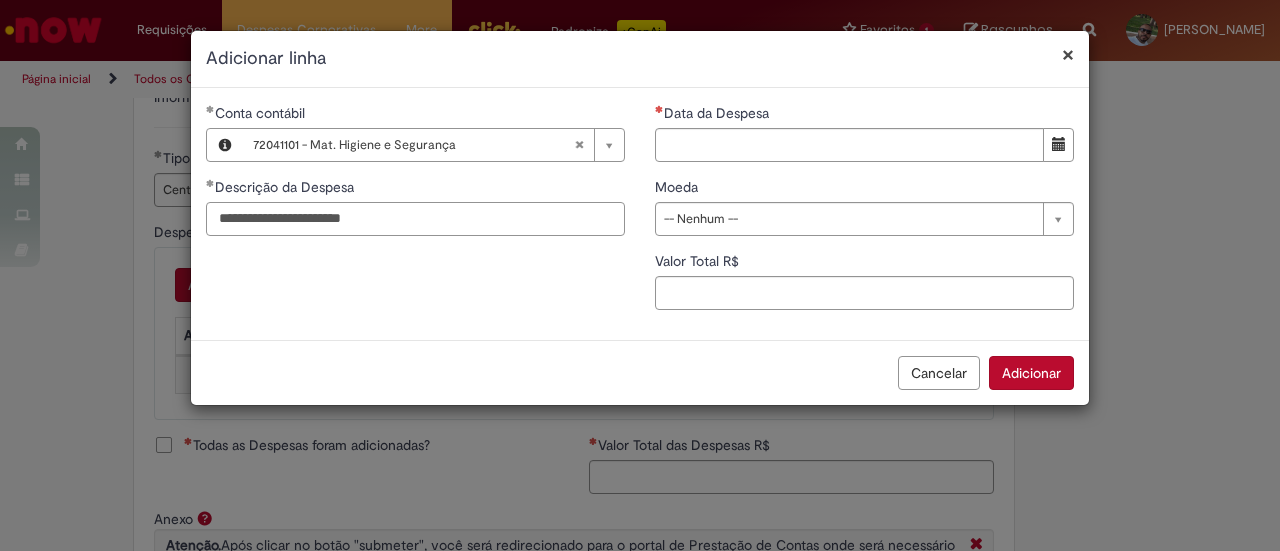 type on "**********" 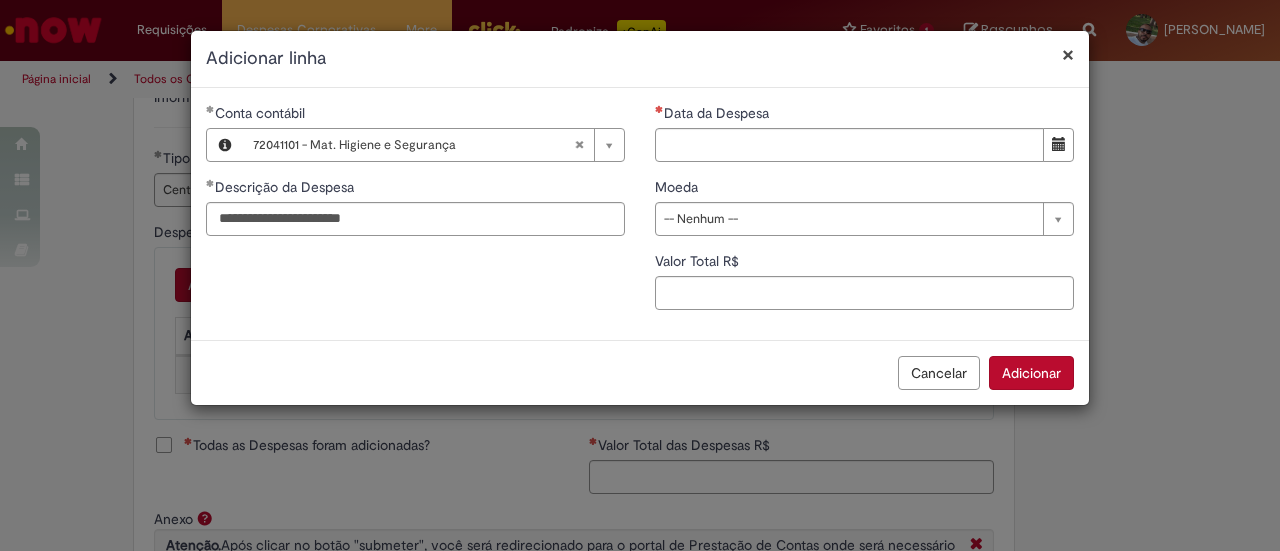 click on "**********" at bounding box center [415, 177] 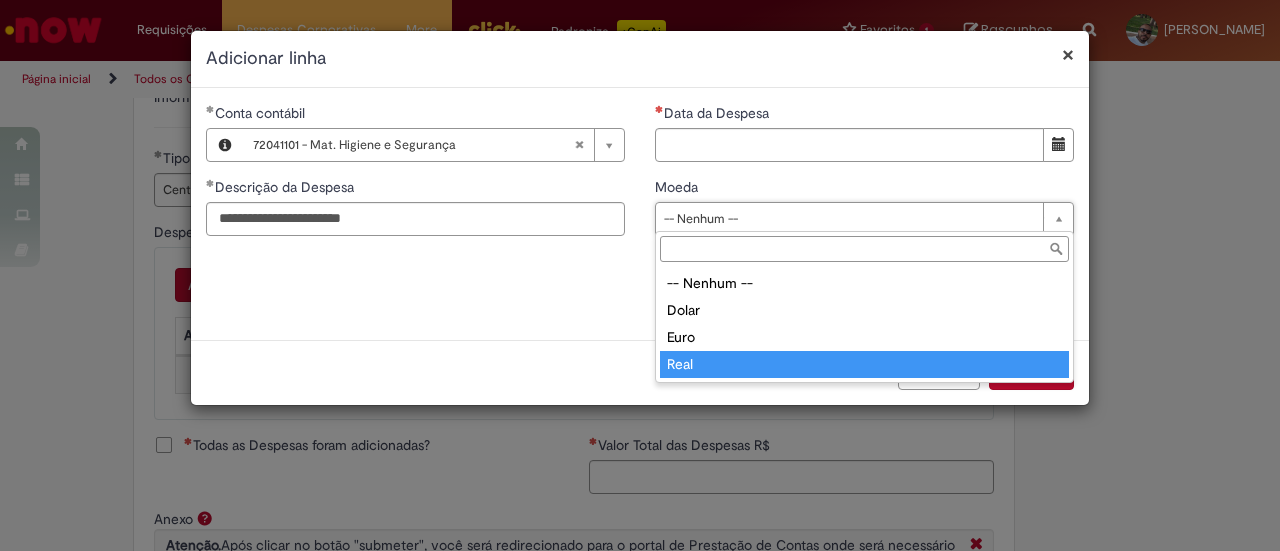 type on "****" 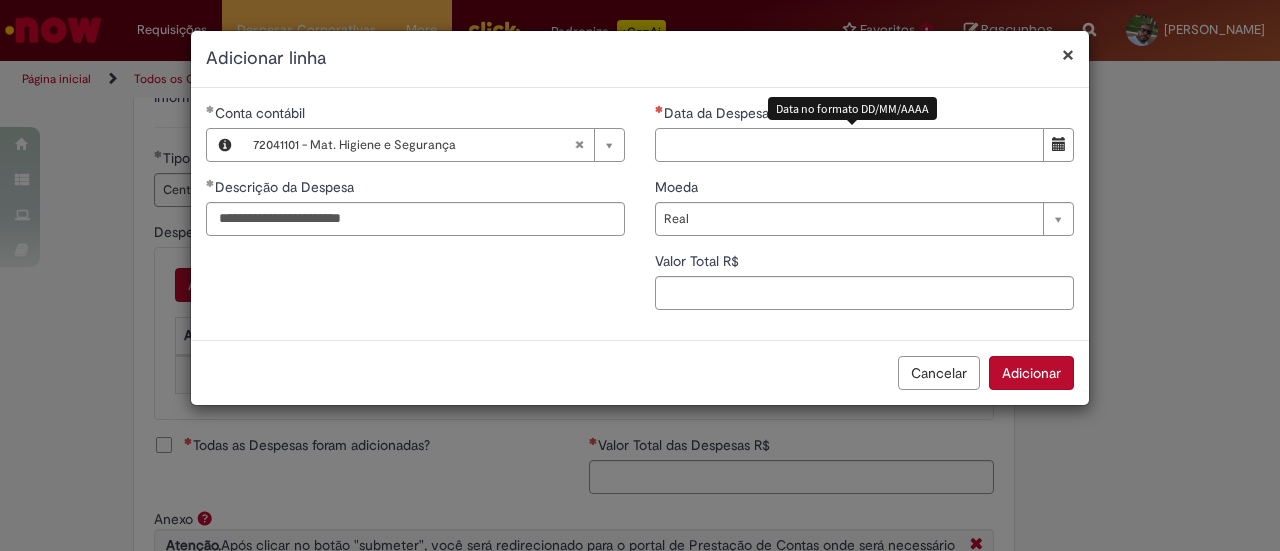 click on "Data da Despesa" at bounding box center (849, 145) 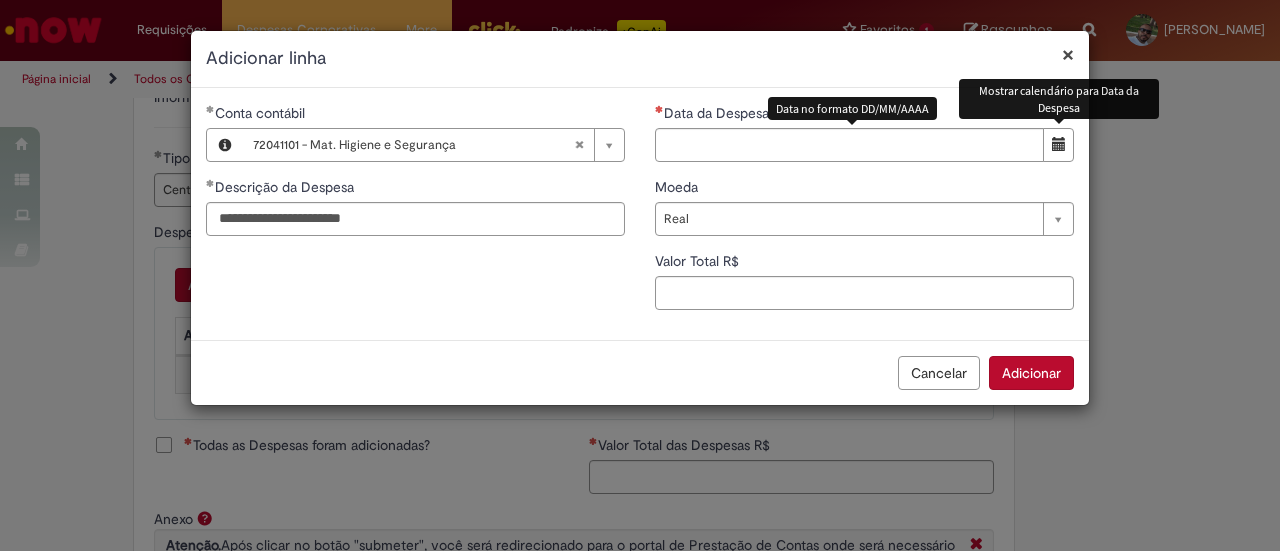 click at bounding box center (1058, 145) 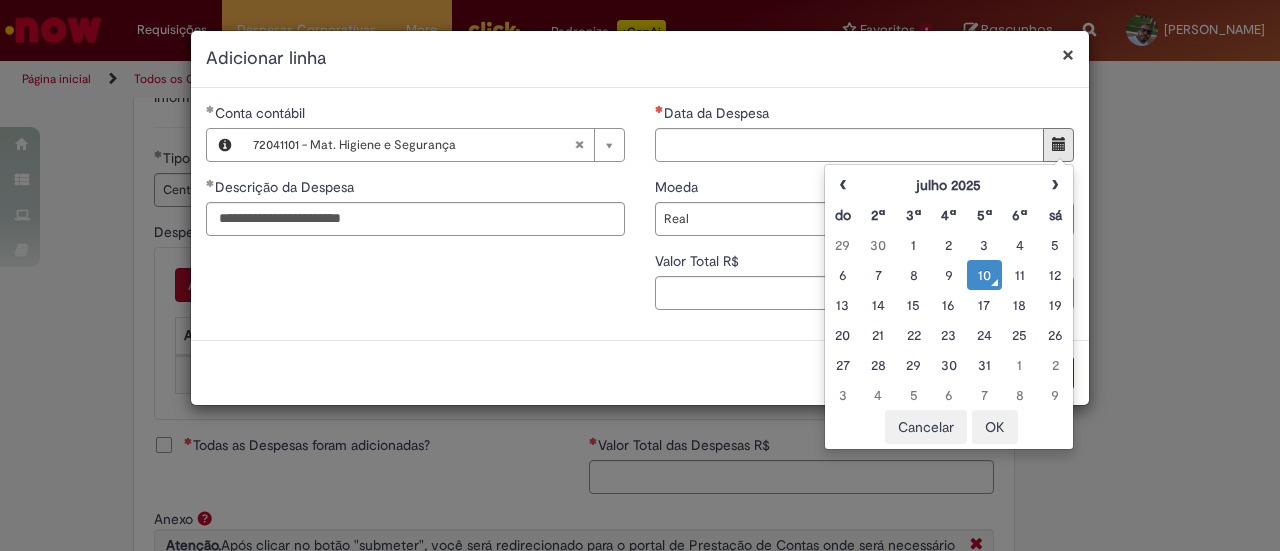 click on "10" at bounding box center [984, 275] 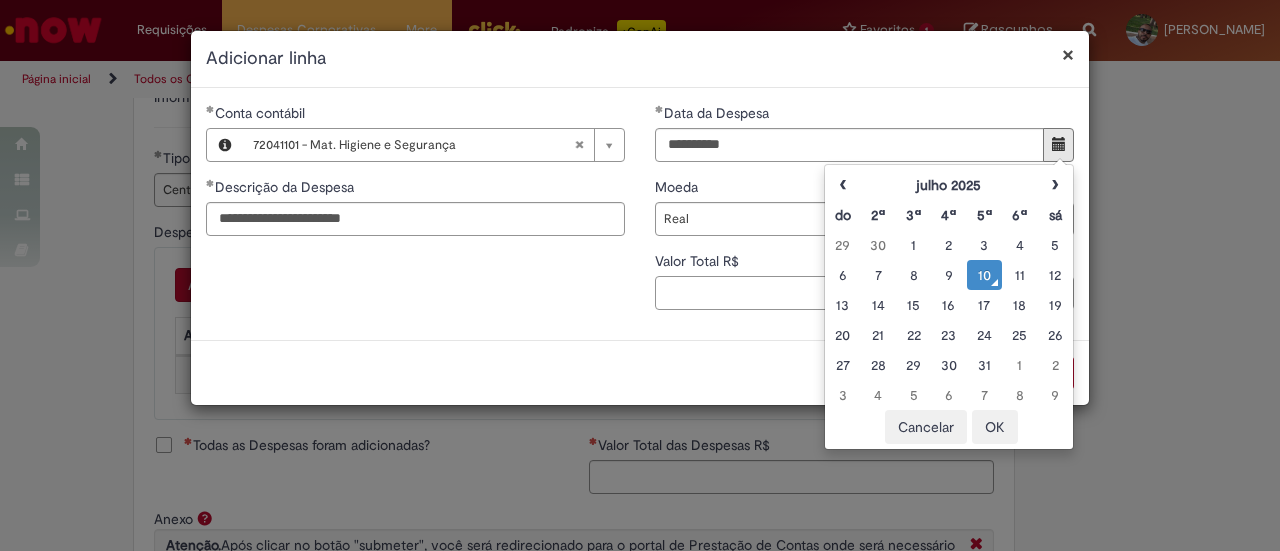 click on "Valor Total R$" at bounding box center [864, 293] 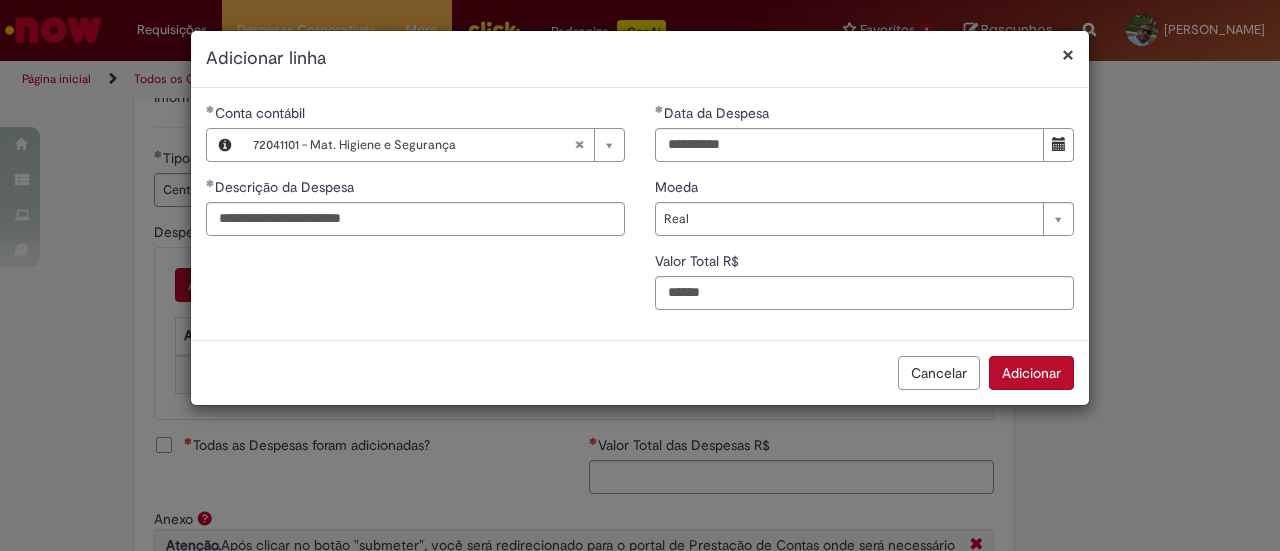 click on "Adicionar" at bounding box center [1031, 373] 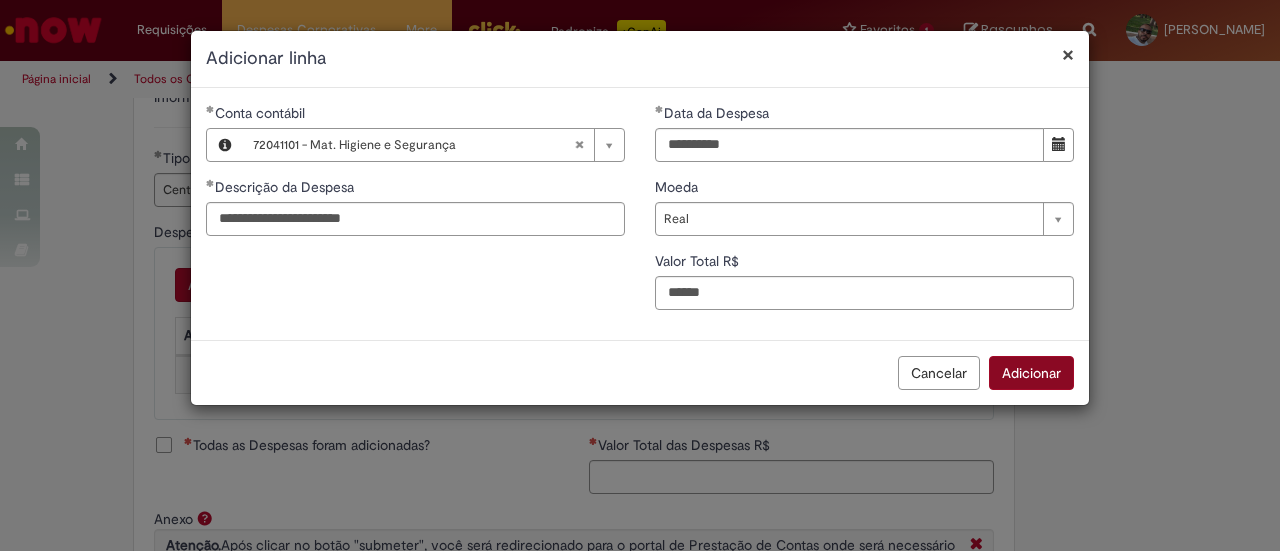 type on "***" 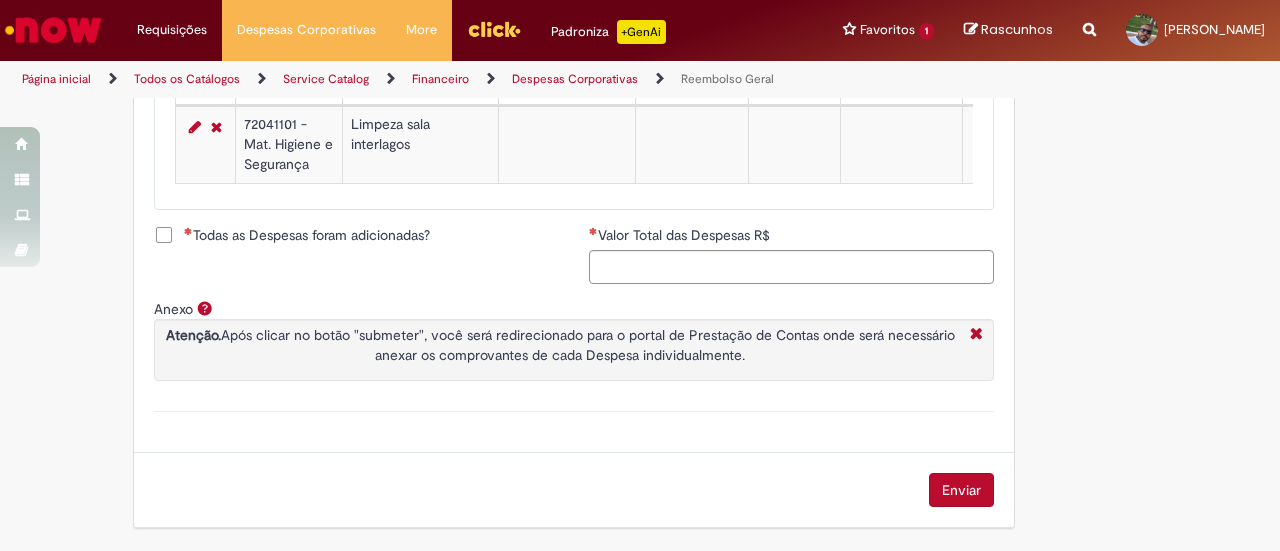 scroll, scrollTop: 977, scrollLeft: 0, axis: vertical 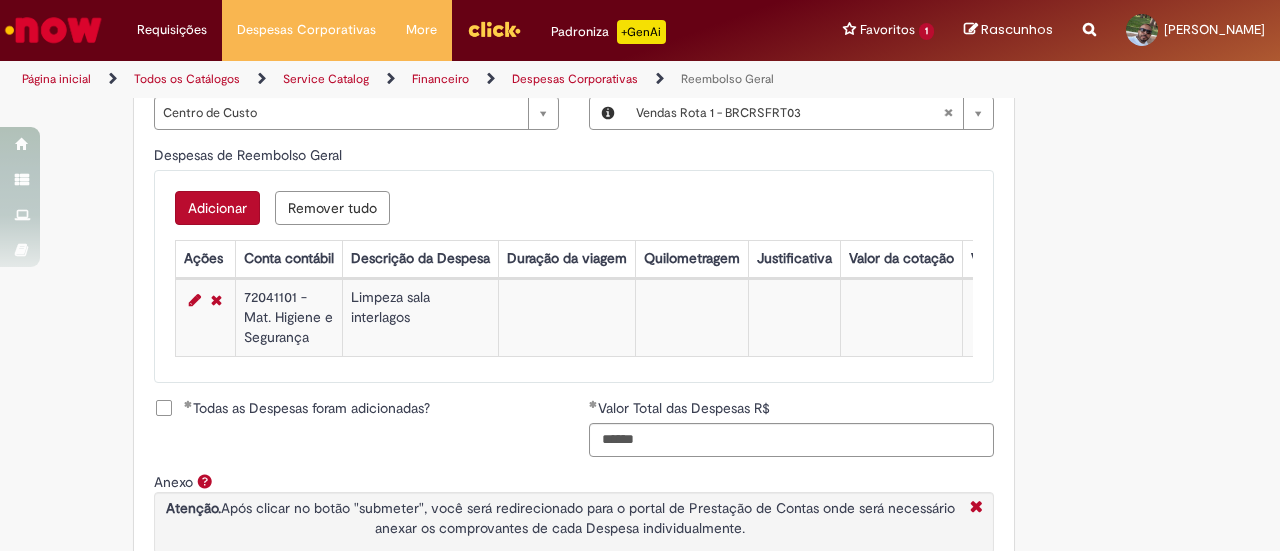 click on "Limpeza sala interlagos" at bounding box center (420, 317) 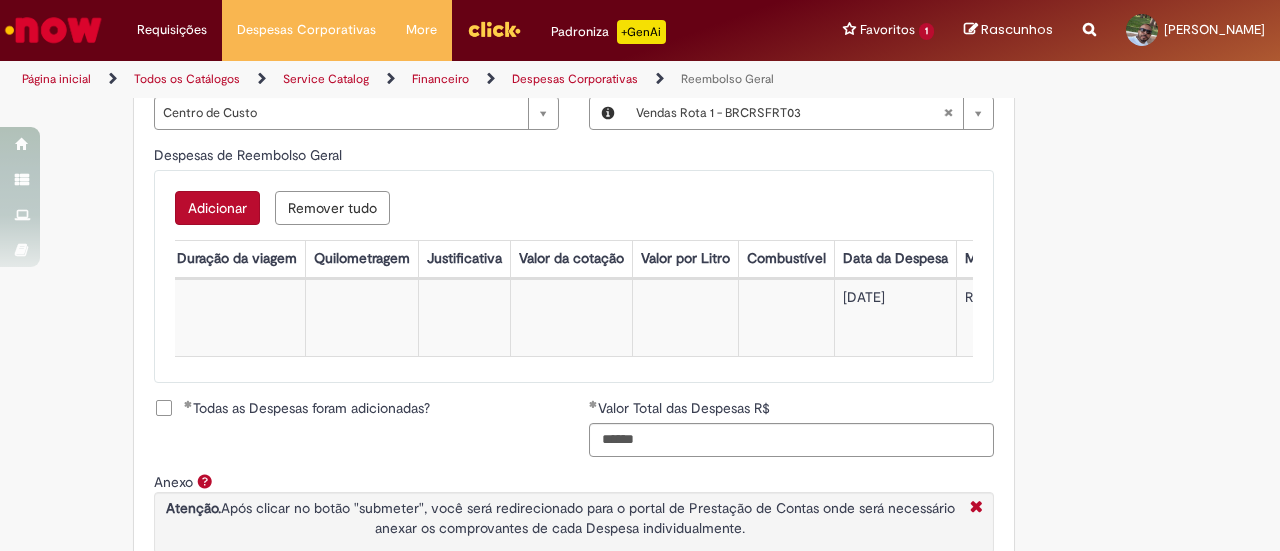 scroll, scrollTop: 0, scrollLeft: 0, axis: both 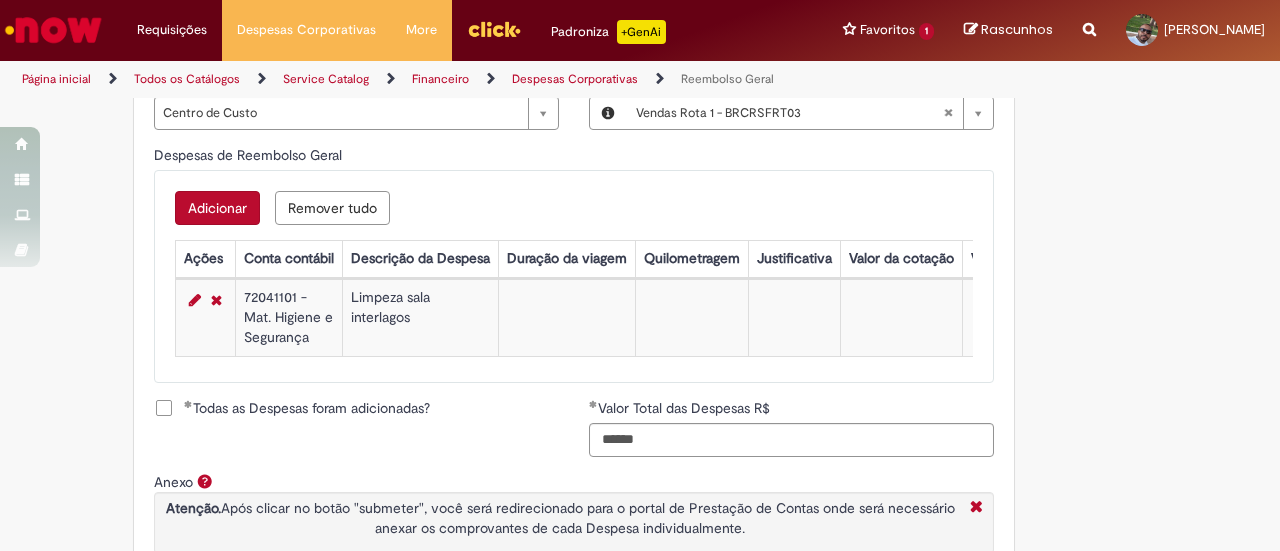 click on "72041101 -  Mat. Higiene e Segurança" at bounding box center (288, 317) 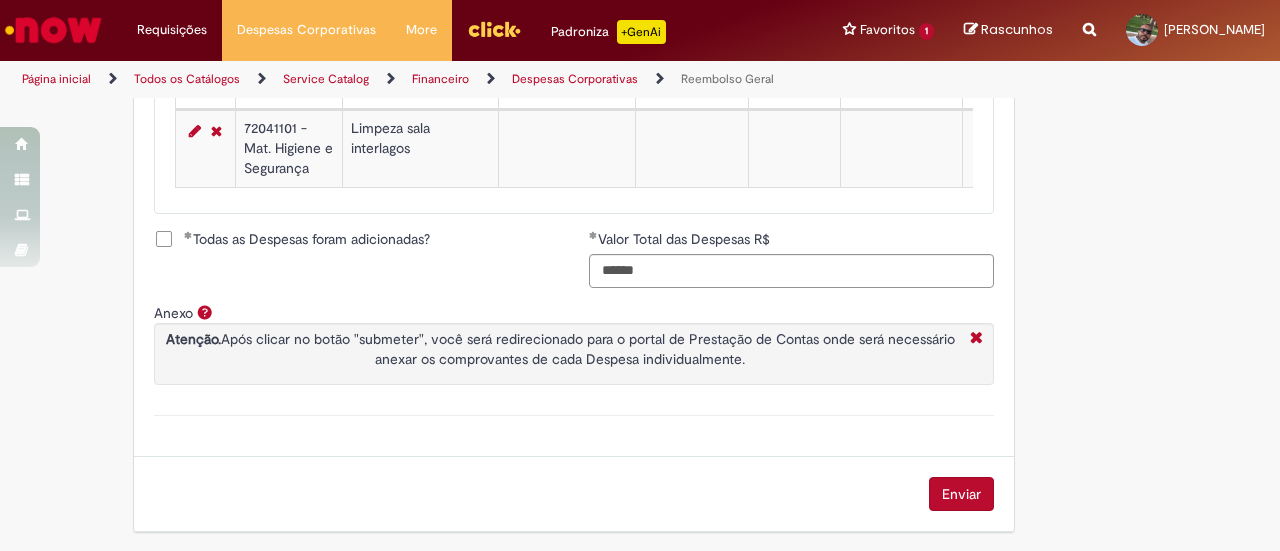 scroll, scrollTop: 977, scrollLeft: 0, axis: vertical 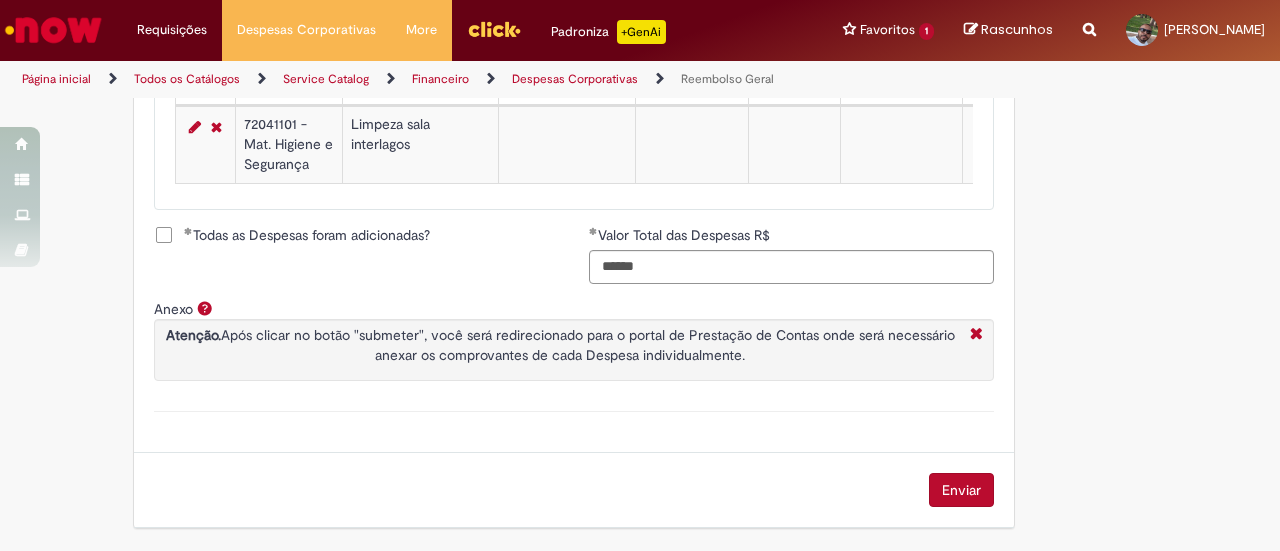 click on "Enviar" at bounding box center (961, 490) 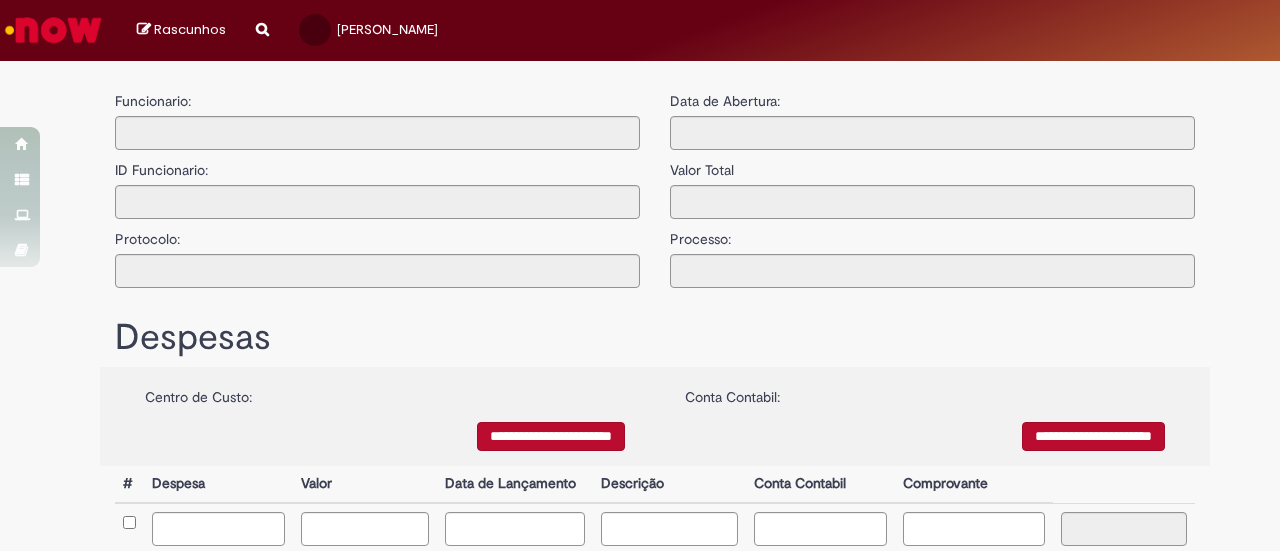 type on "**********" 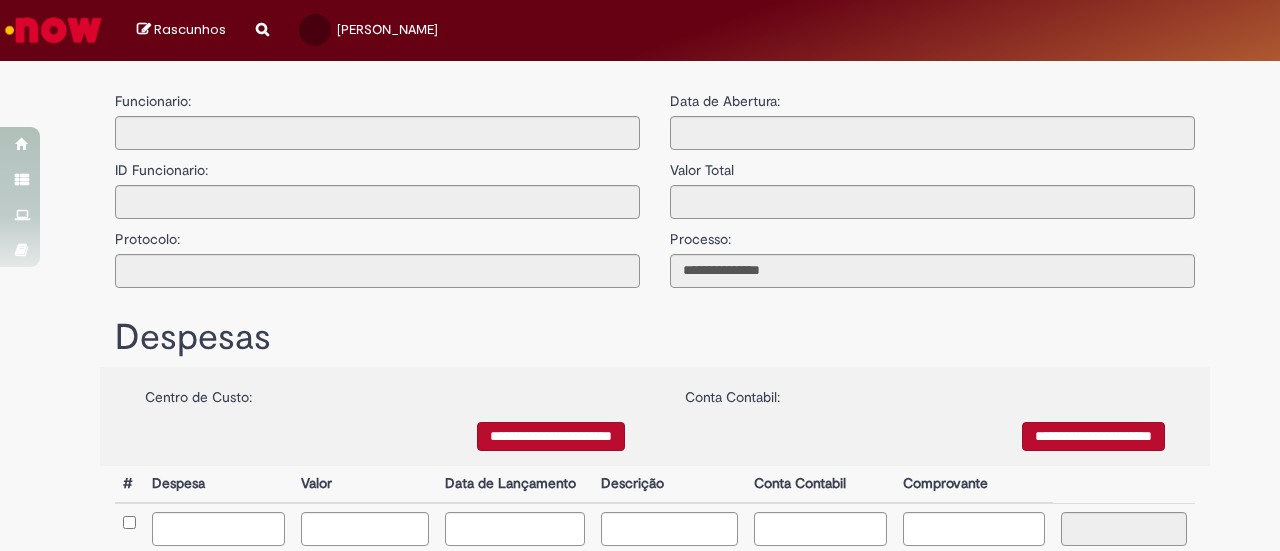scroll, scrollTop: 0, scrollLeft: 0, axis: both 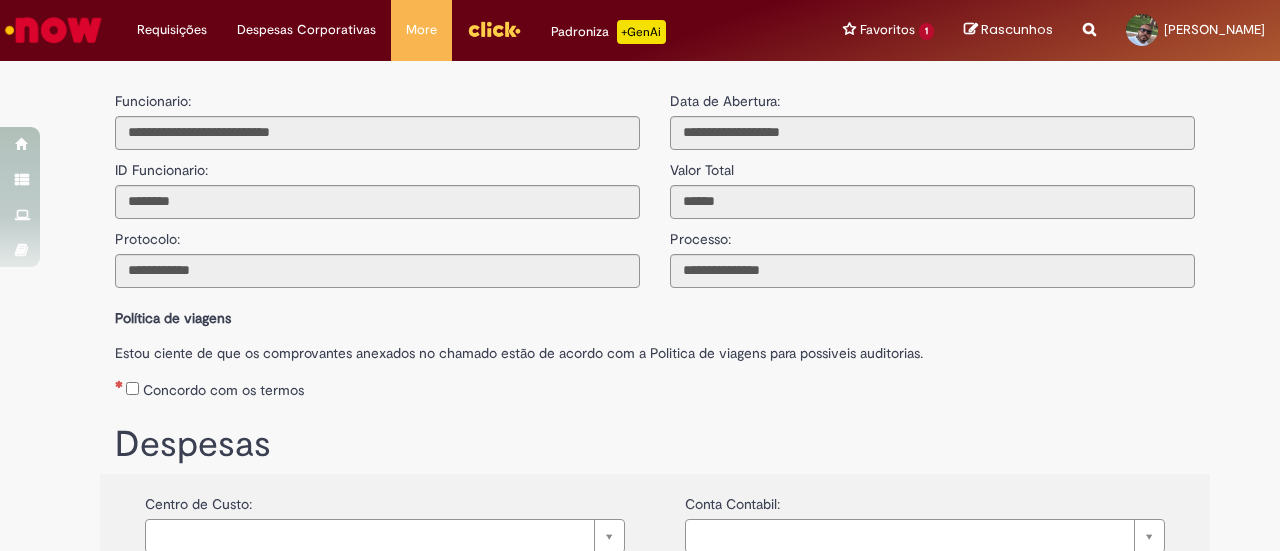 click on "Concordo com os termos" at bounding box center (655, 386) 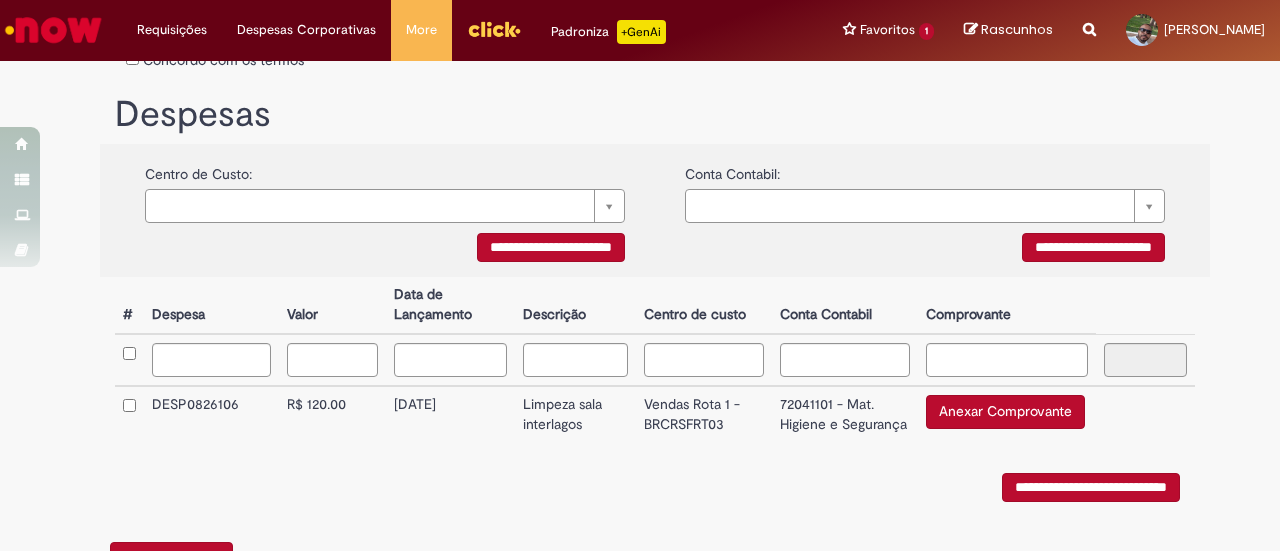 scroll, scrollTop: 200, scrollLeft: 0, axis: vertical 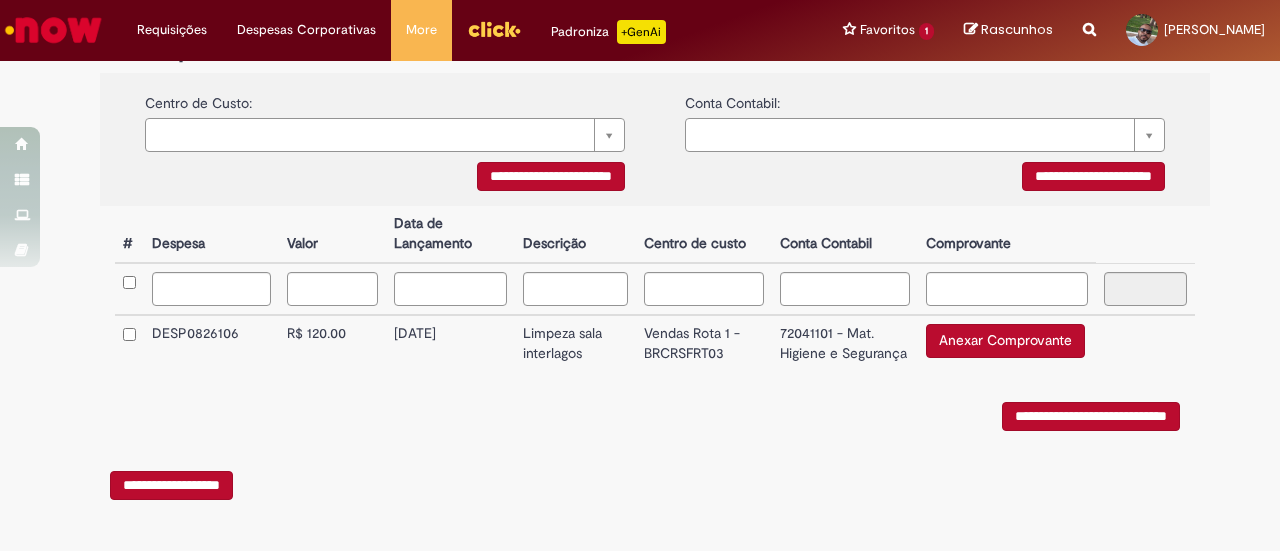 click on "Anexar Comprovante" at bounding box center (1005, 341) 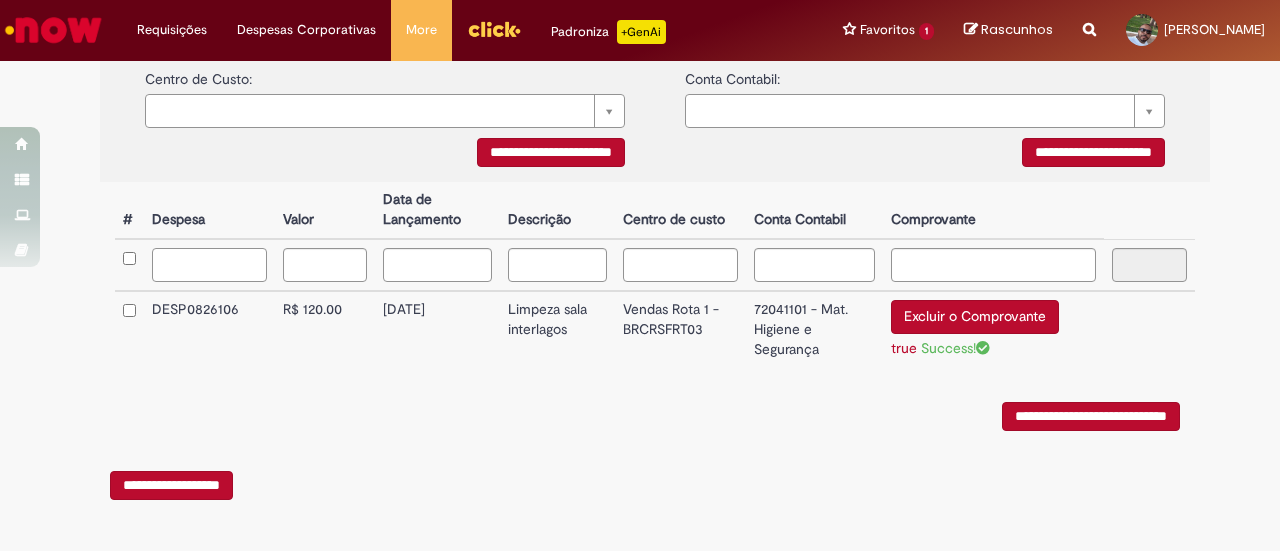 click at bounding box center [209, 265] 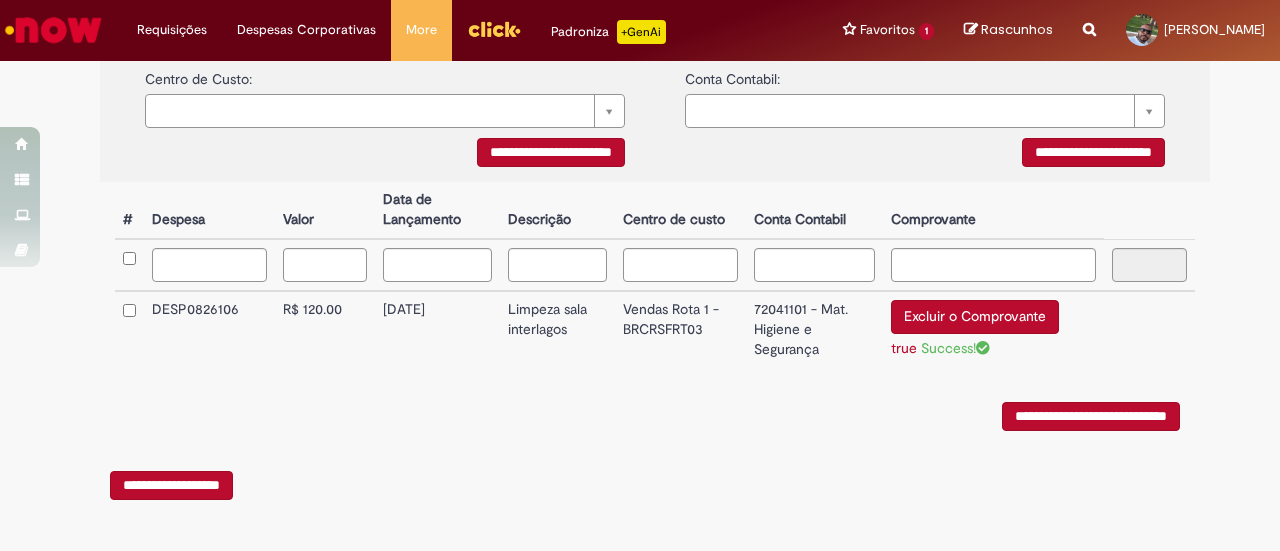 scroll, scrollTop: 431, scrollLeft: 0, axis: vertical 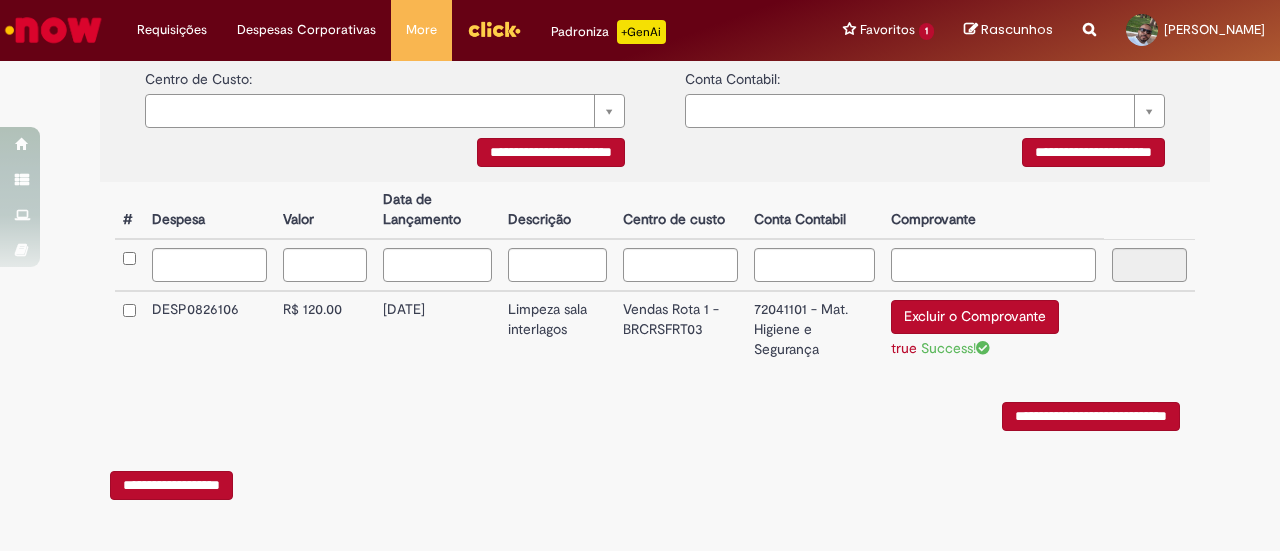 click on "**********" at bounding box center [1091, 416] 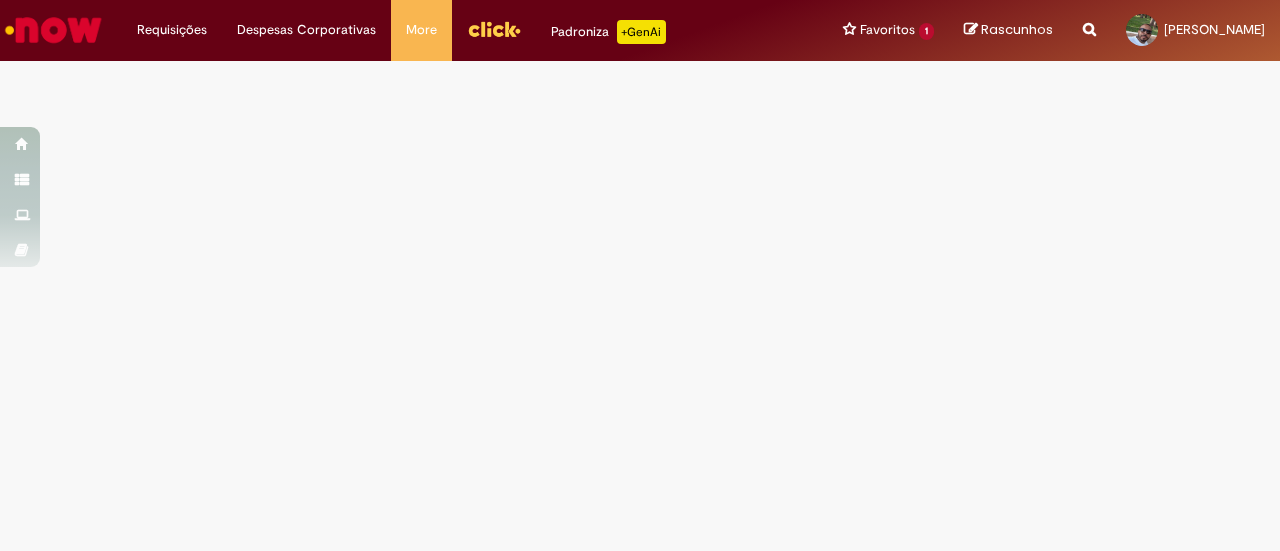 scroll, scrollTop: 0, scrollLeft: 0, axis: both 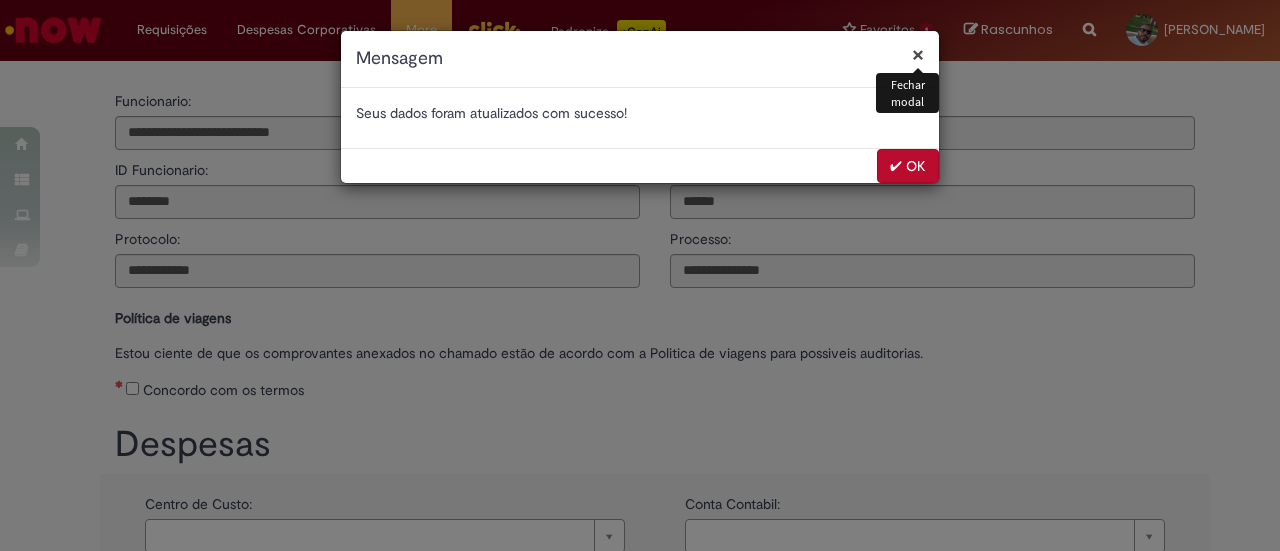 click on "✔ OK" at bounding box center (908, 166) 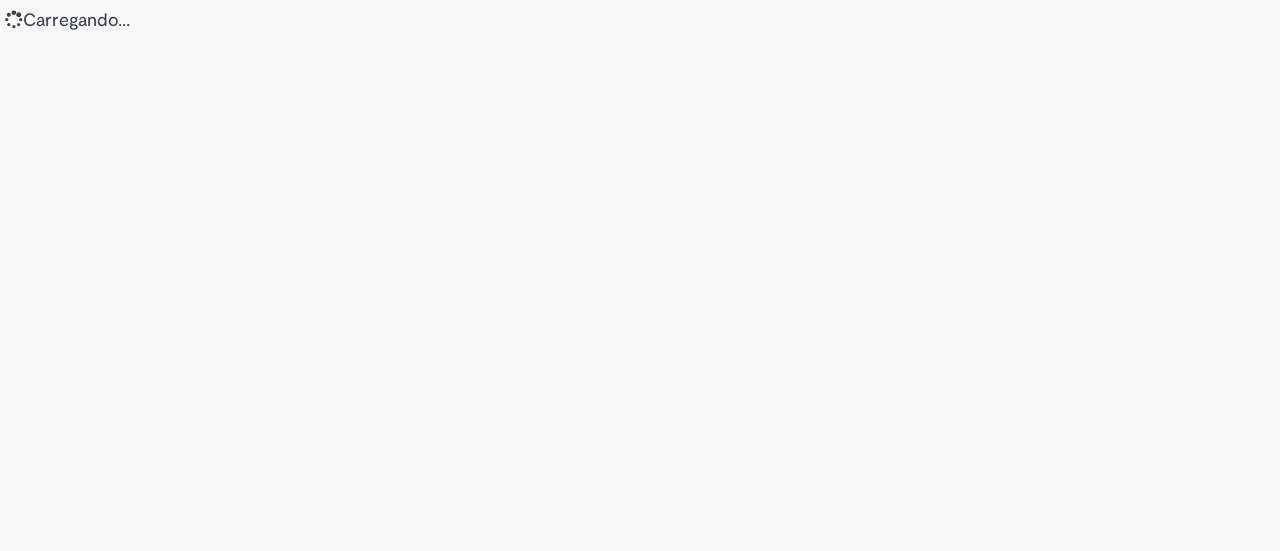 scroll, scrollTop: 0, scrollLeft: 0, axis: both 